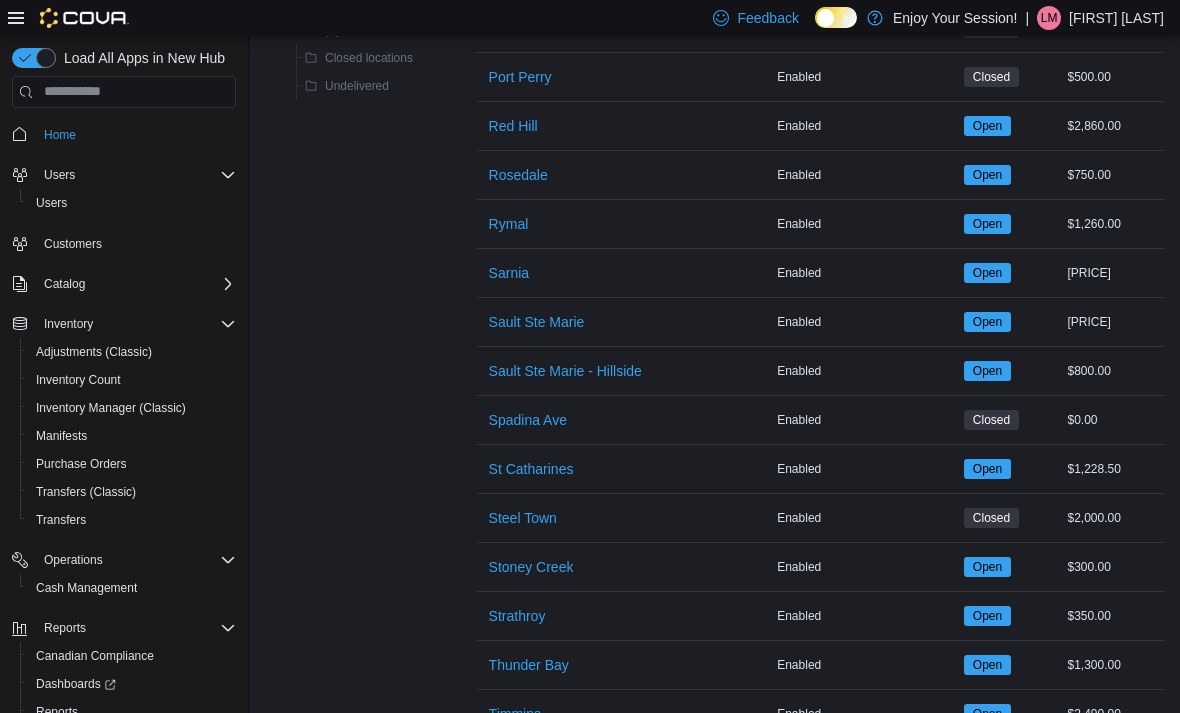 scroll, scrollTop: 2022, scrollLeft: 0, axis: vertical 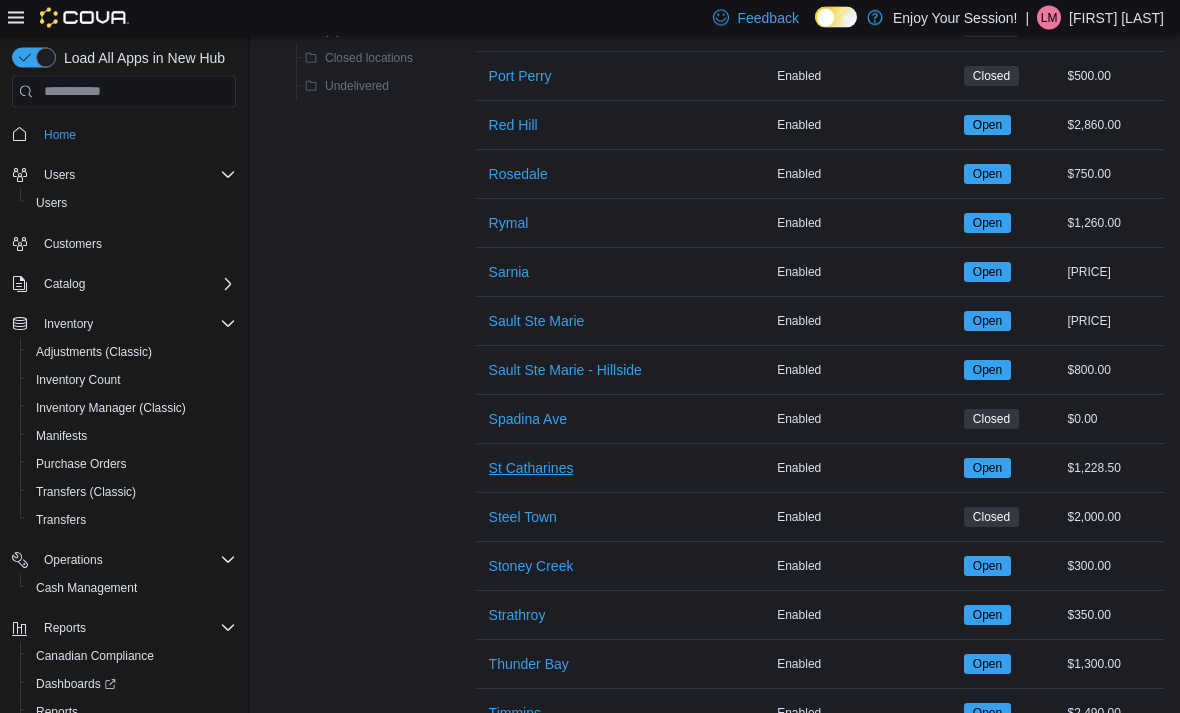 click on "St Catharines" at bounding box center (531, 469) 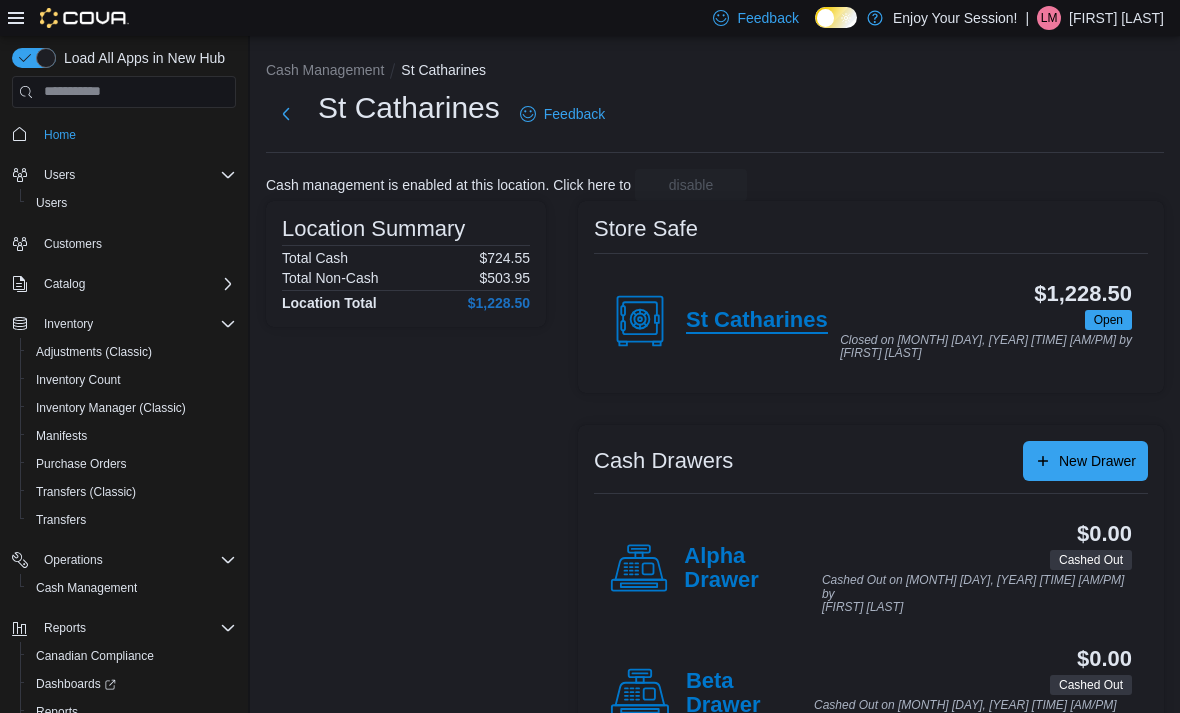 click on "St Catharines" at bounding box center (757, 321) 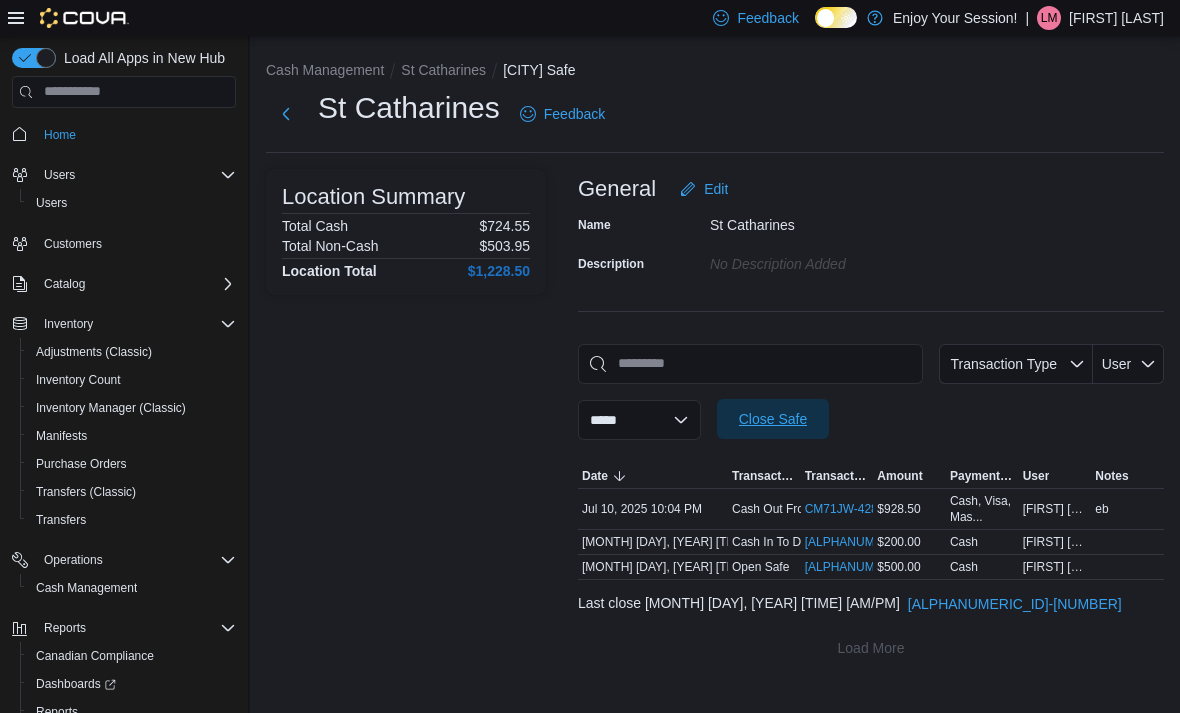click on "Close Safe" at bounding box center (773, 419) 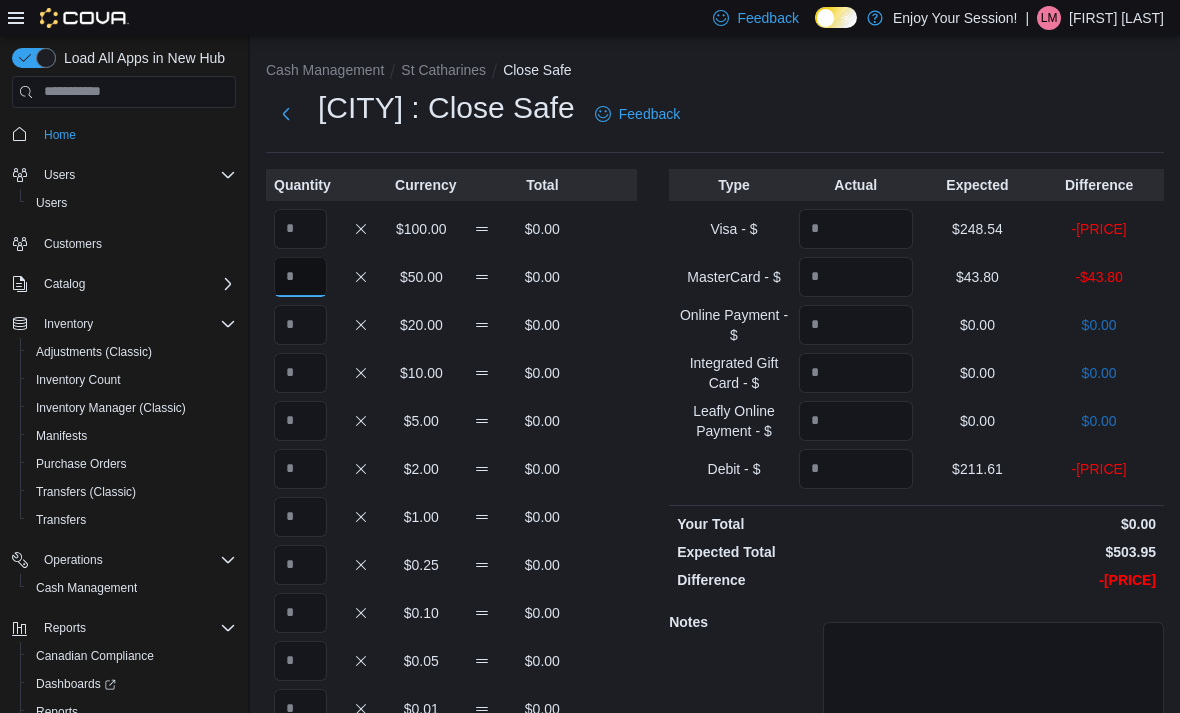 click at bounding box center [300, 277] 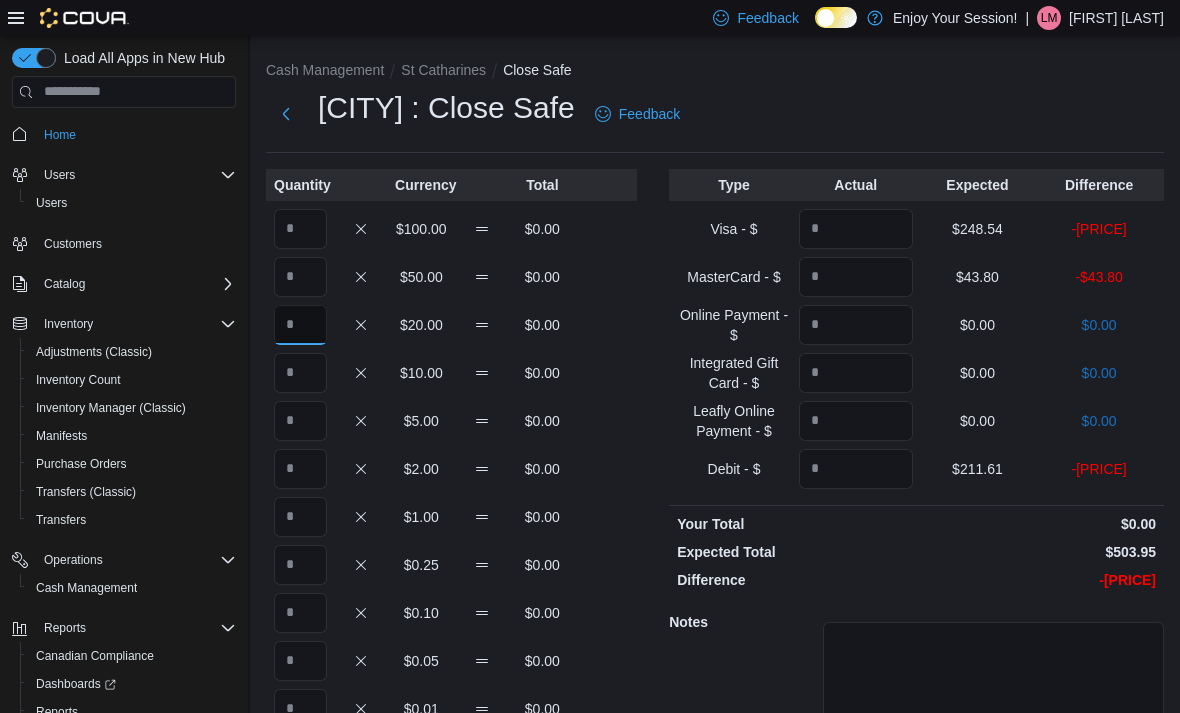 click at bounding box center (300, 325) 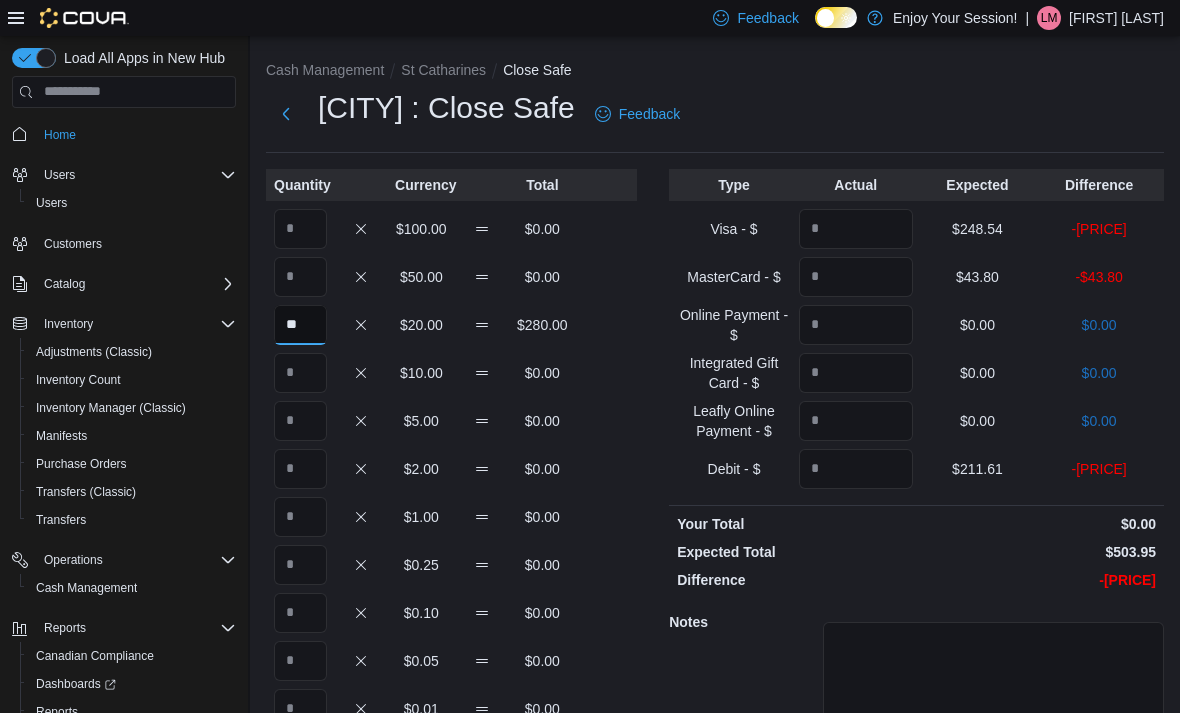 type on "**" 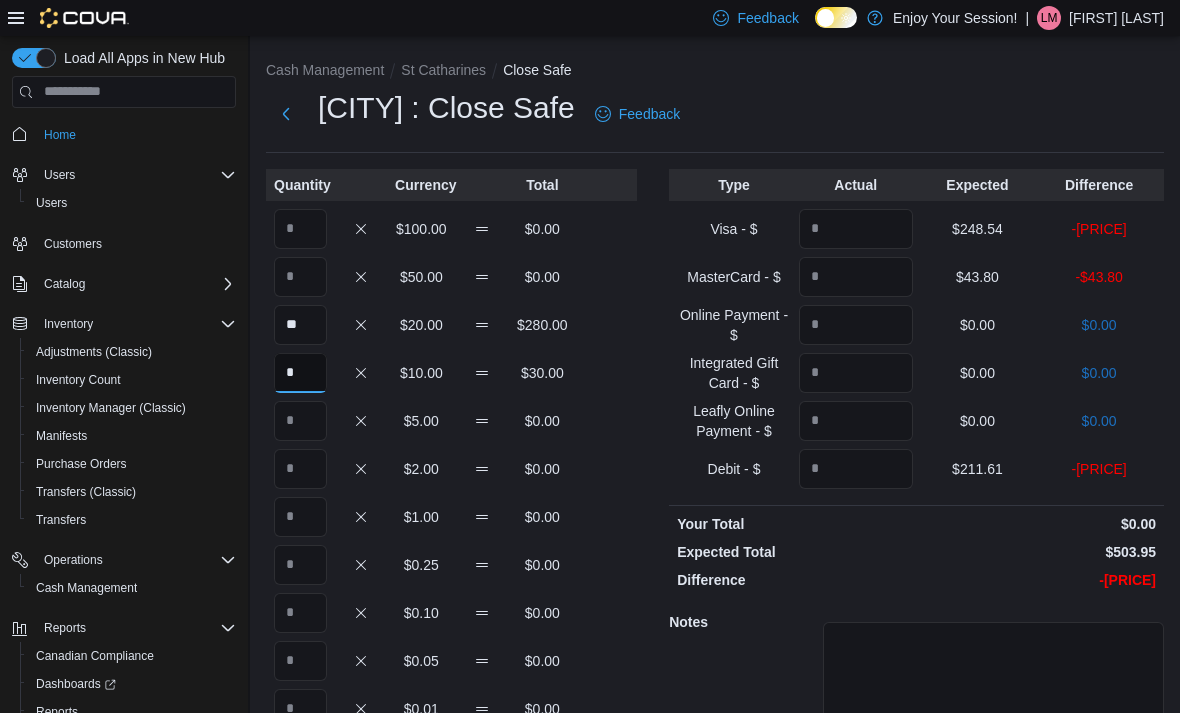 type on "*" 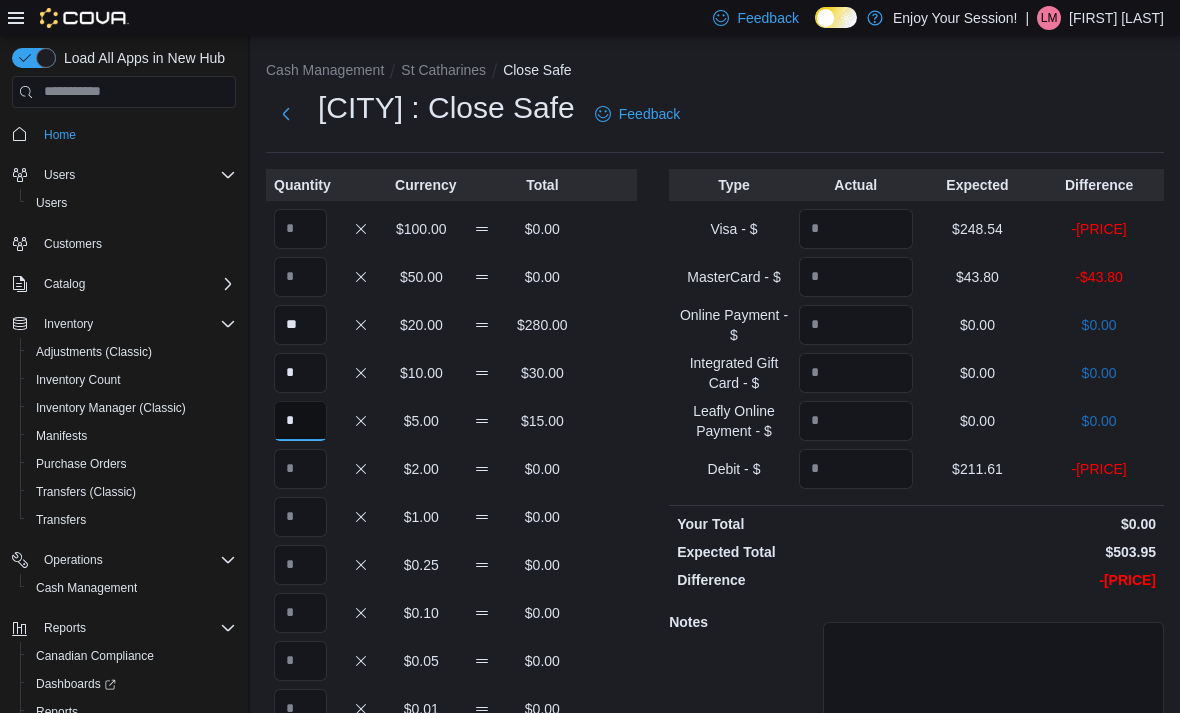 type on "*" 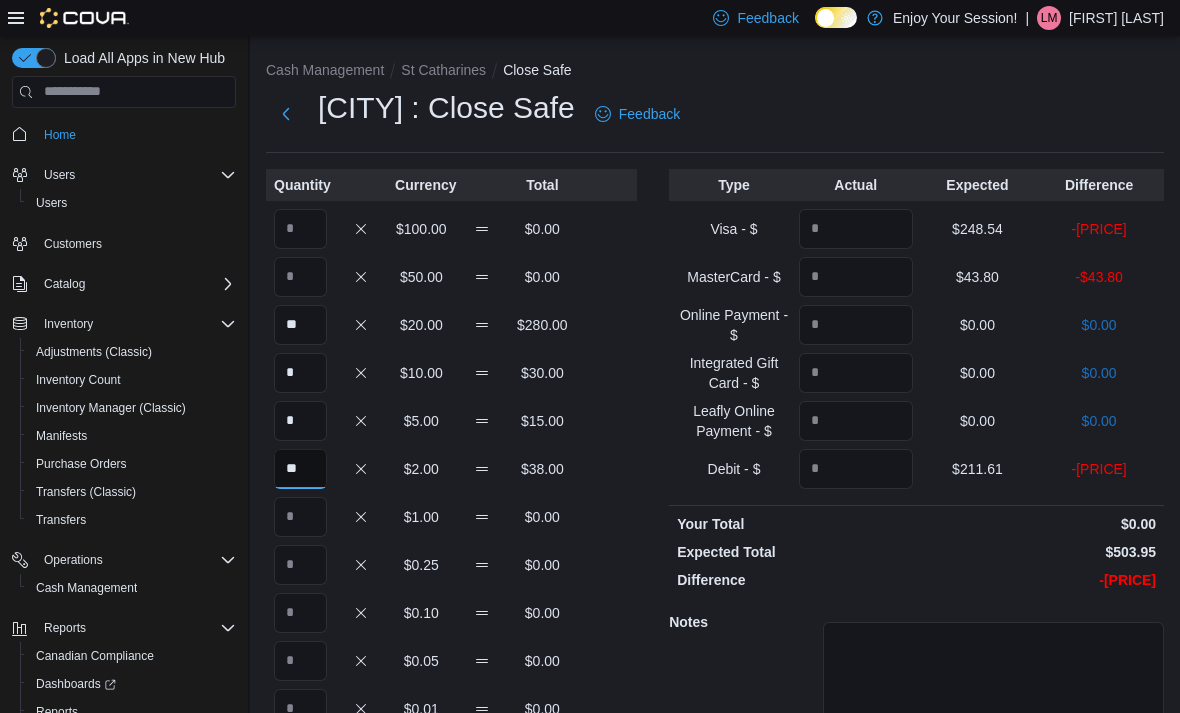 type on "**" 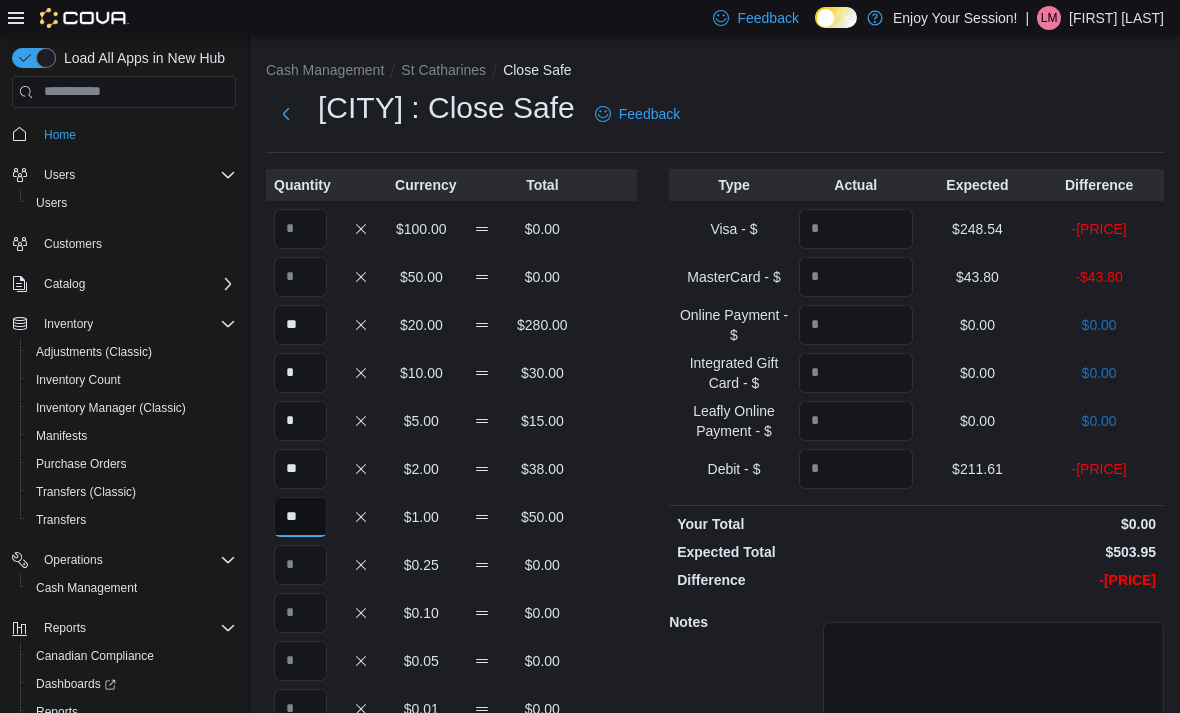 type on "**" 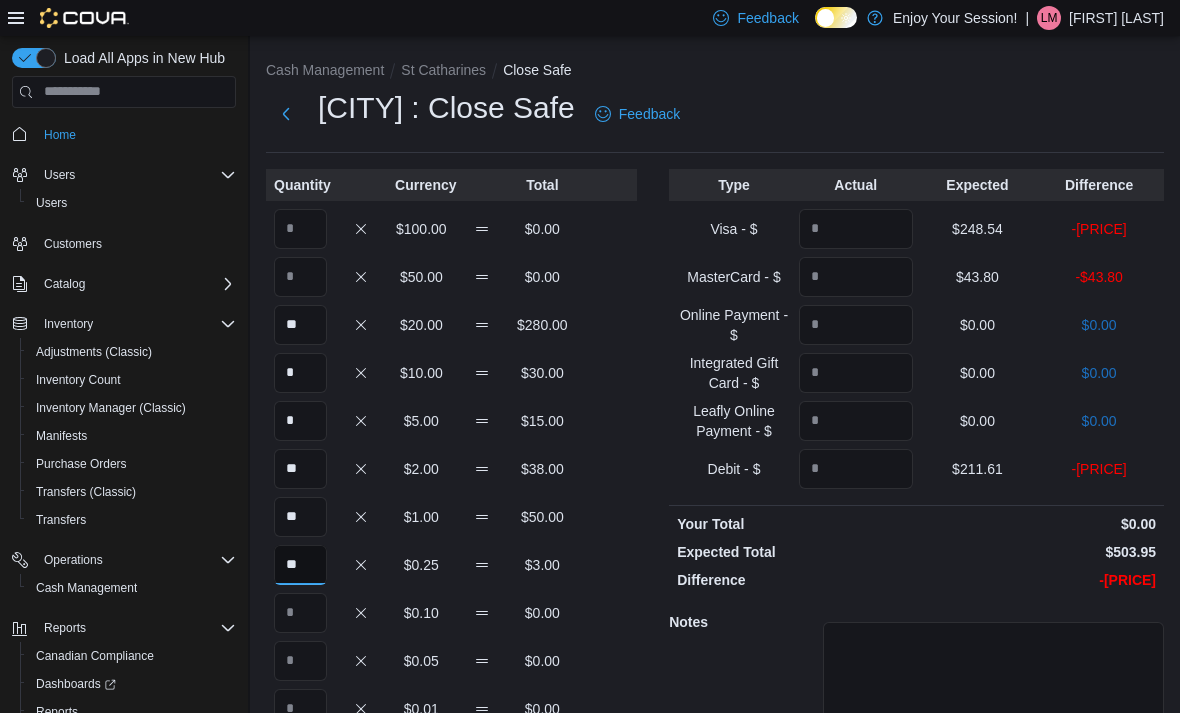 type on "**" 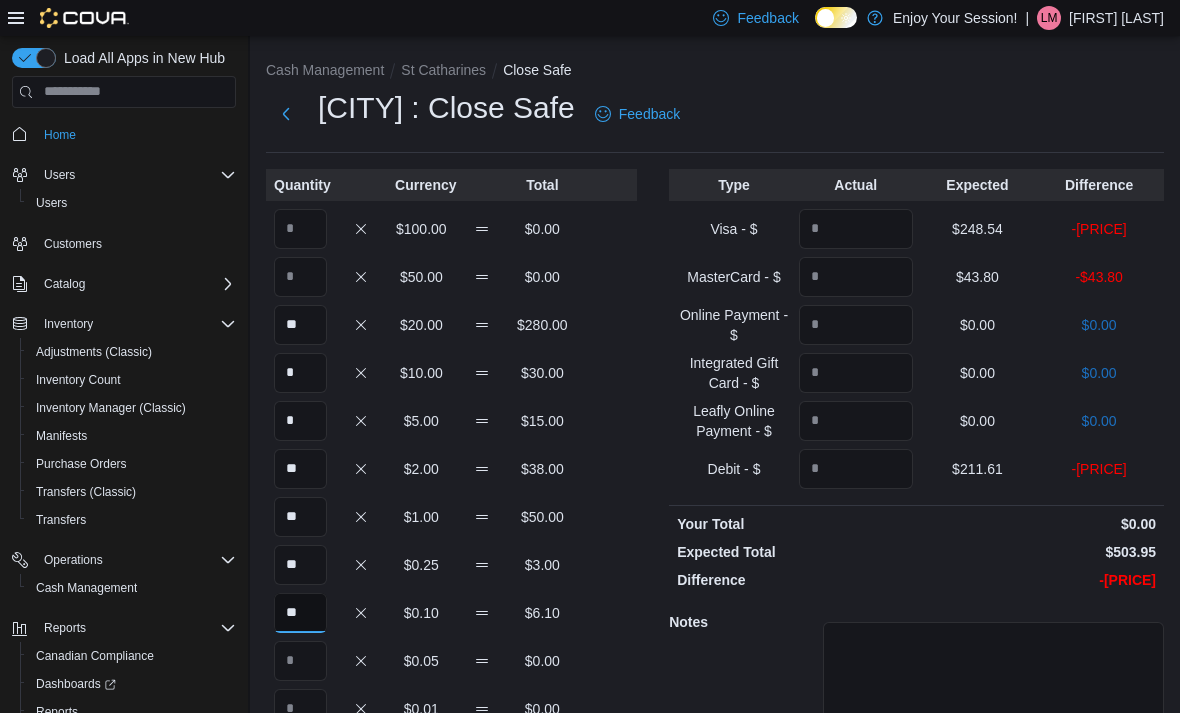 type on "**" 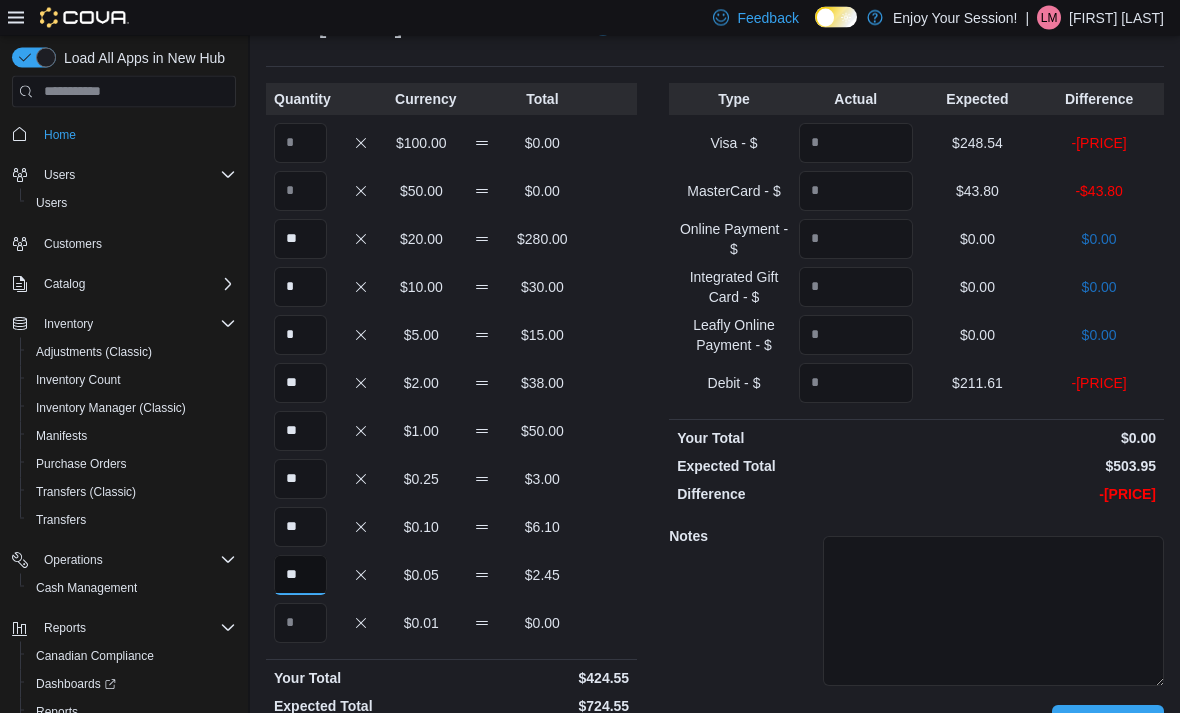 scroll, scrollTop: 79, scrollLeft: 0, axis: vertical 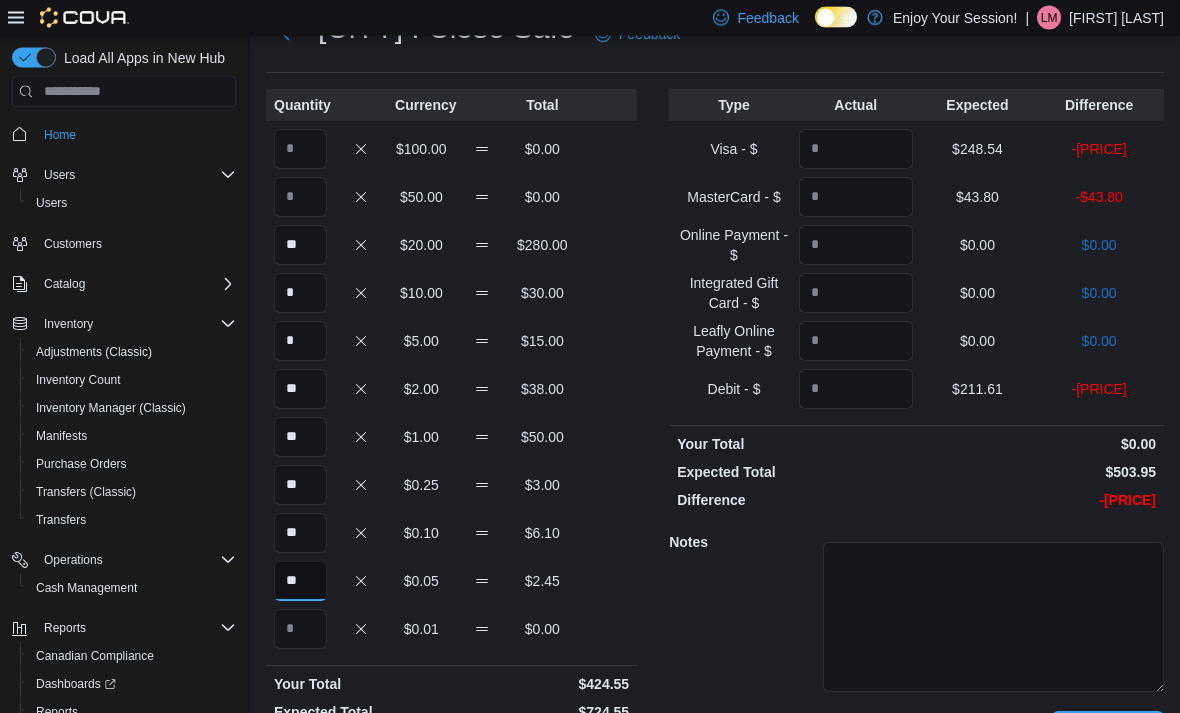 type on "**" 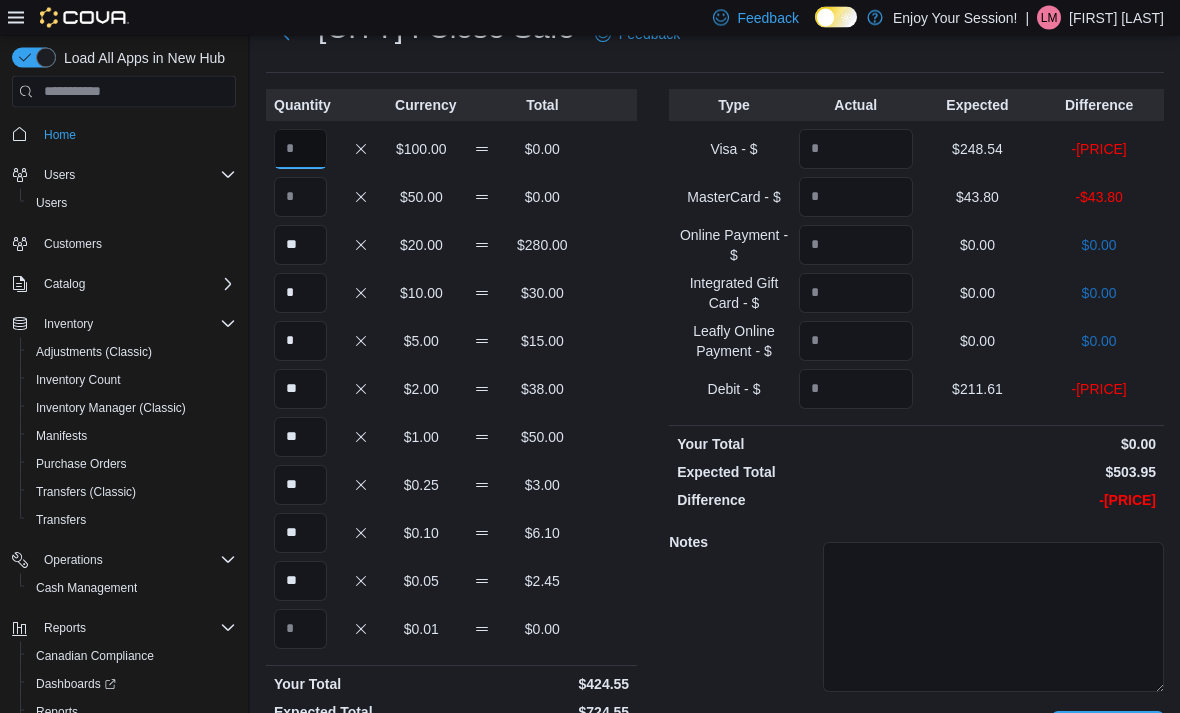 click at bounding box center [300, 150] 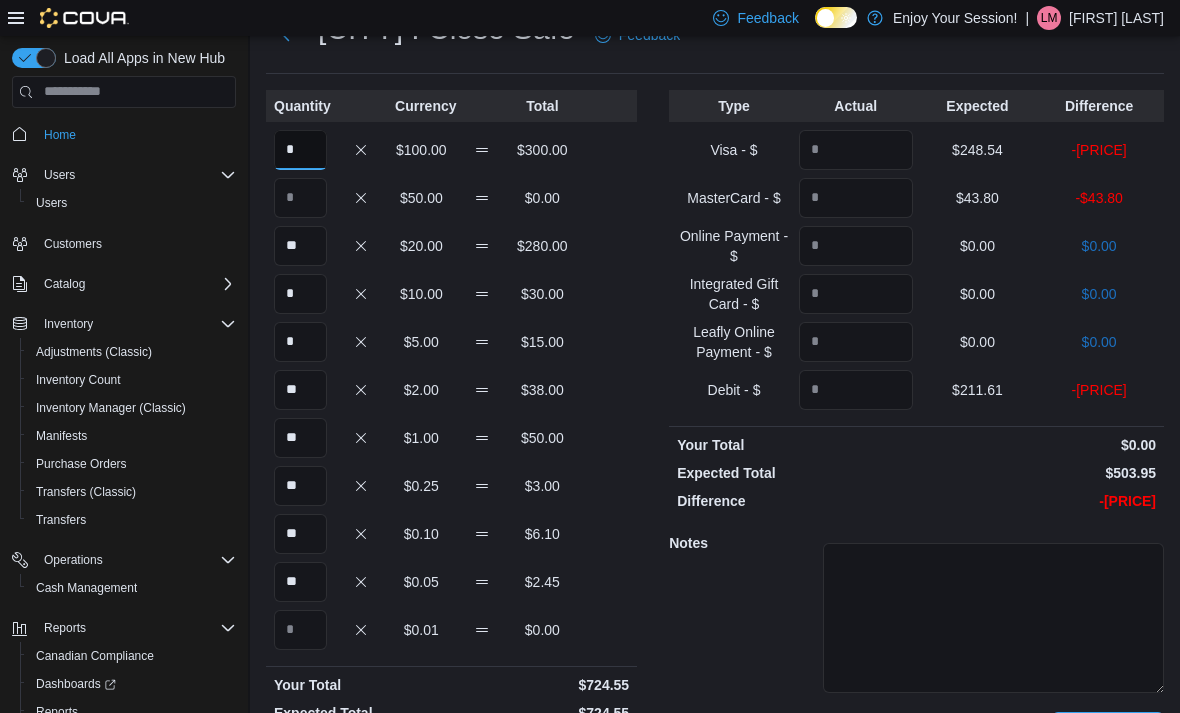 scroll, scrollTop: 143, scrollLeft: 0, axis: vertical 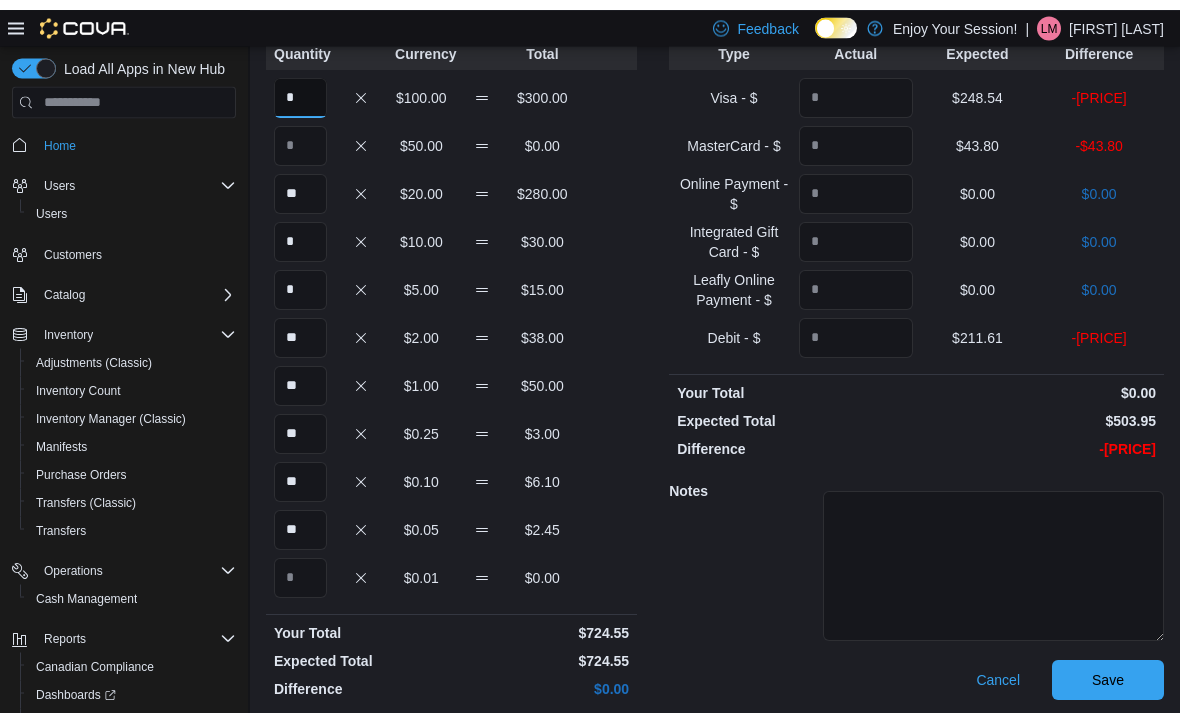 type on "*" 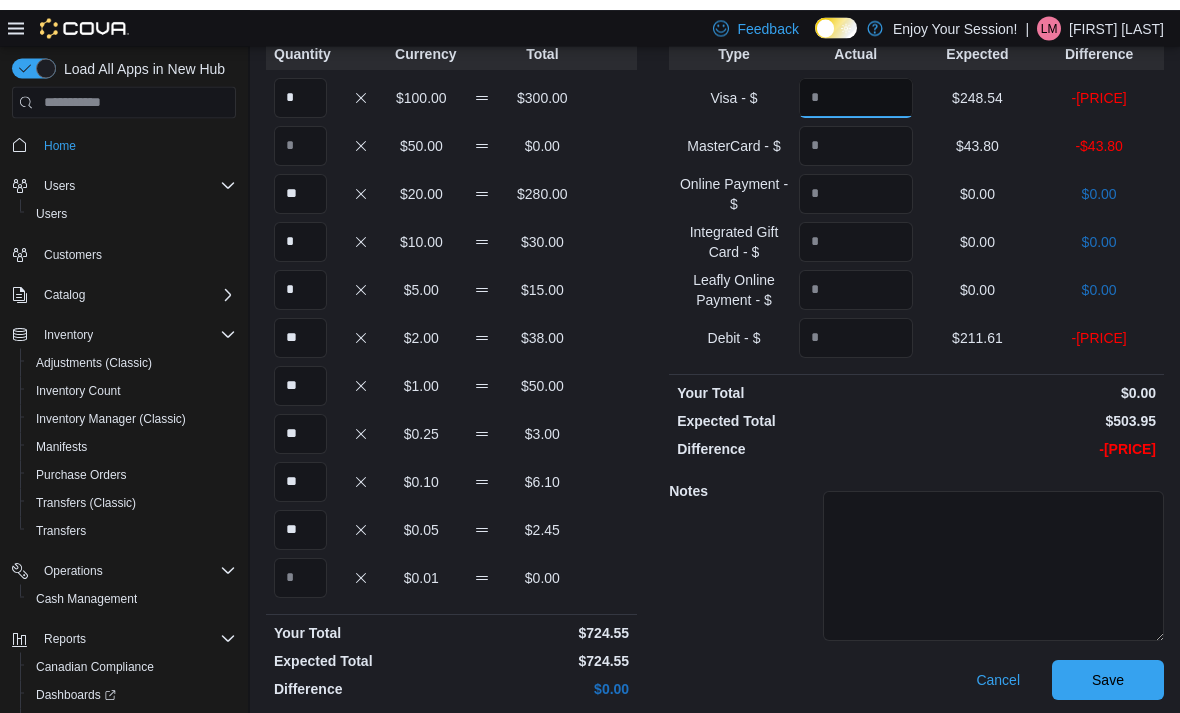click at bounding box center (856, 88) 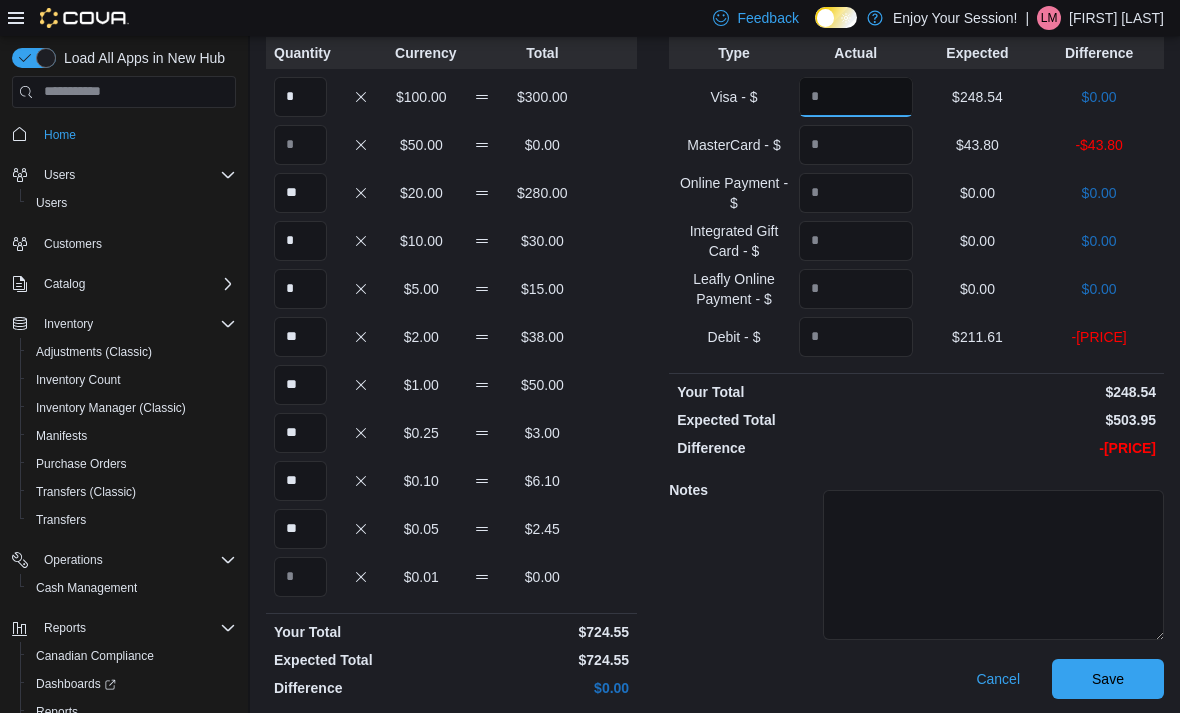 type on "******" 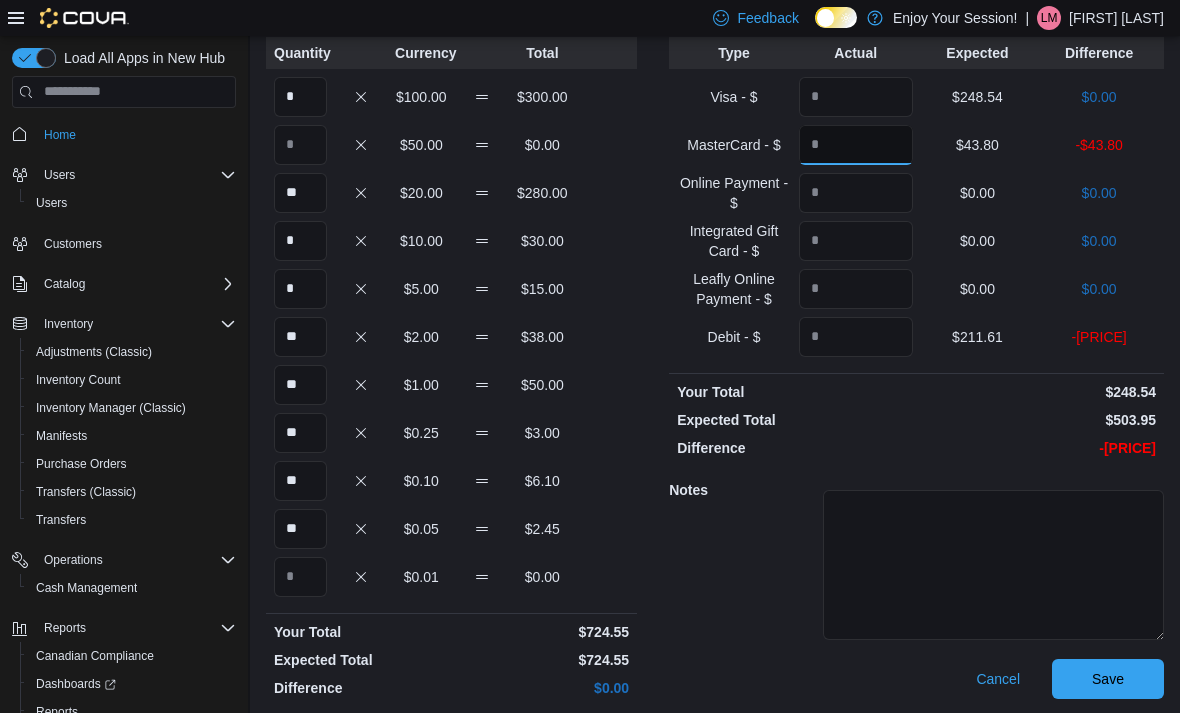 click at bounding box center [856, 145] 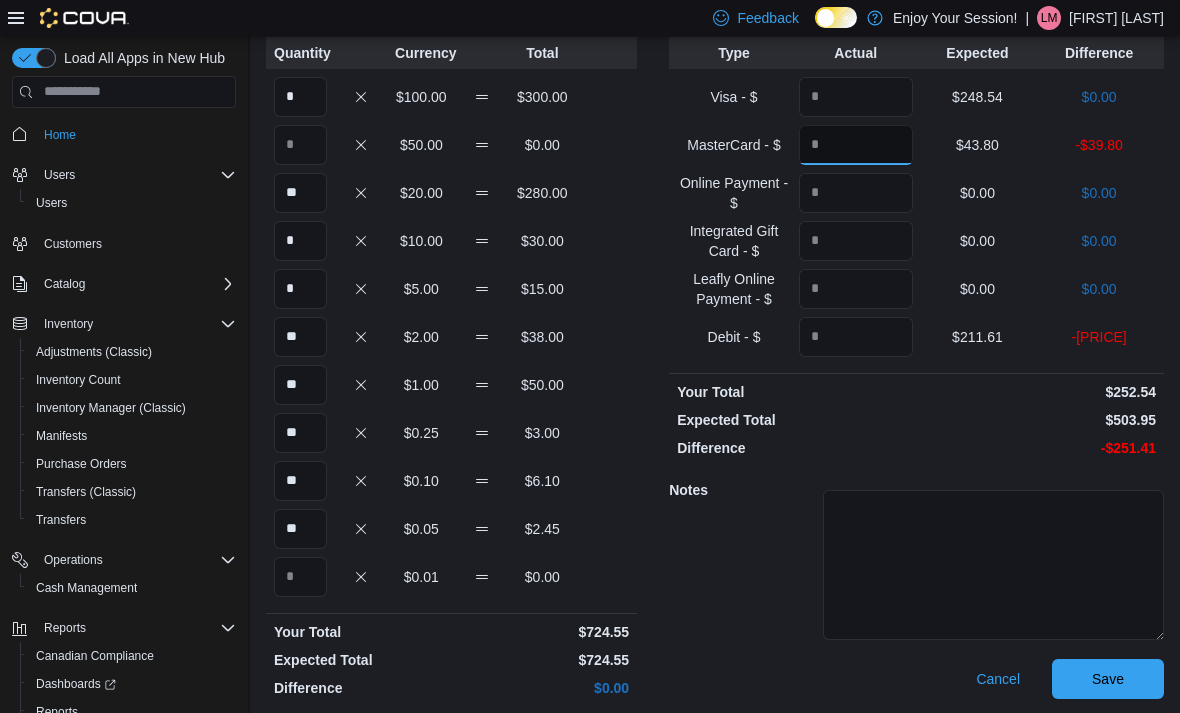 type on "**" 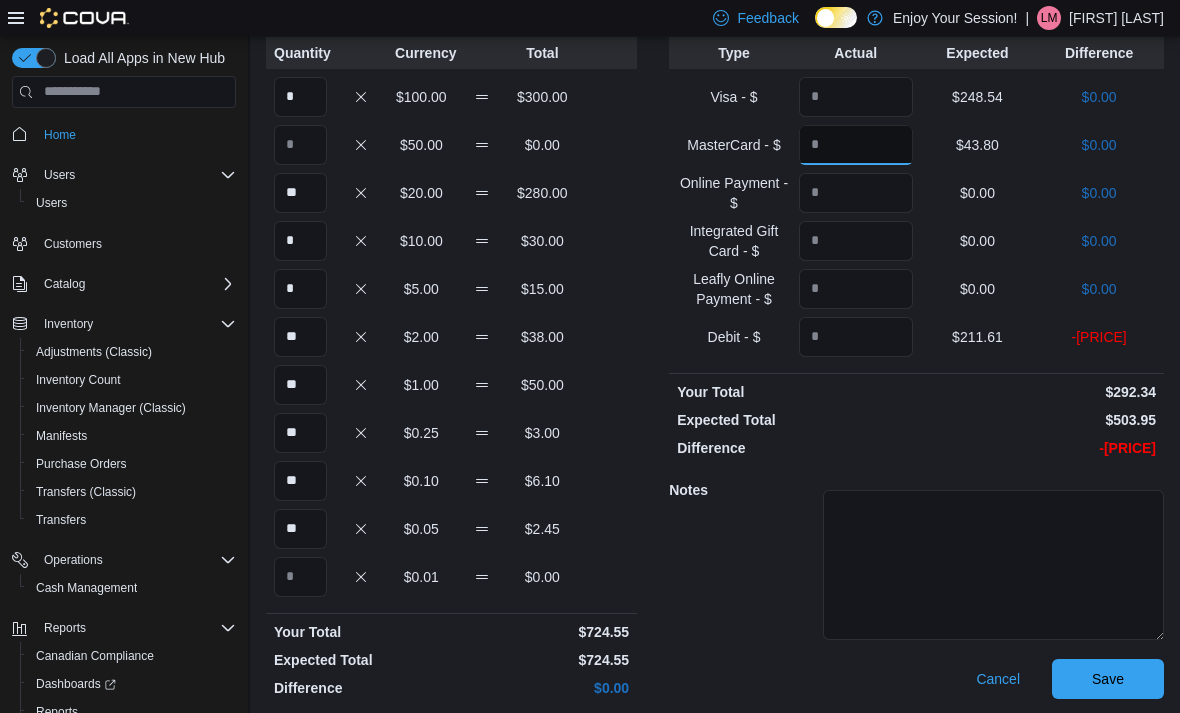 type on "*****" 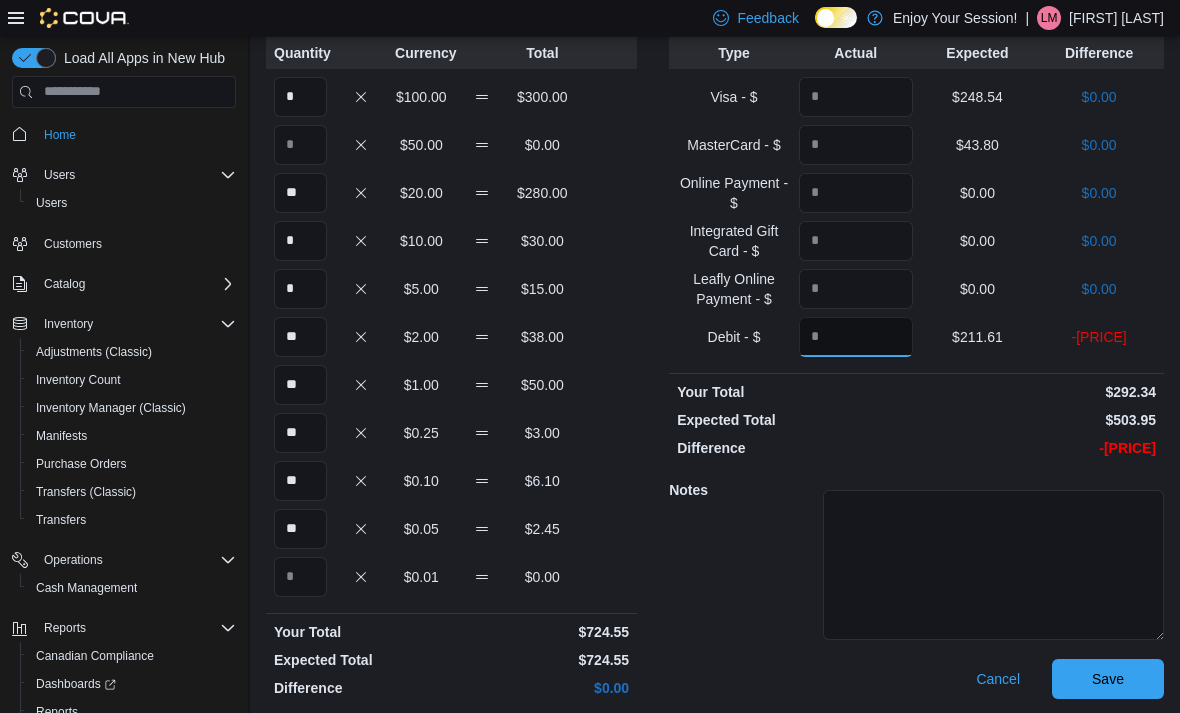 click at bounding box center [856, 337] 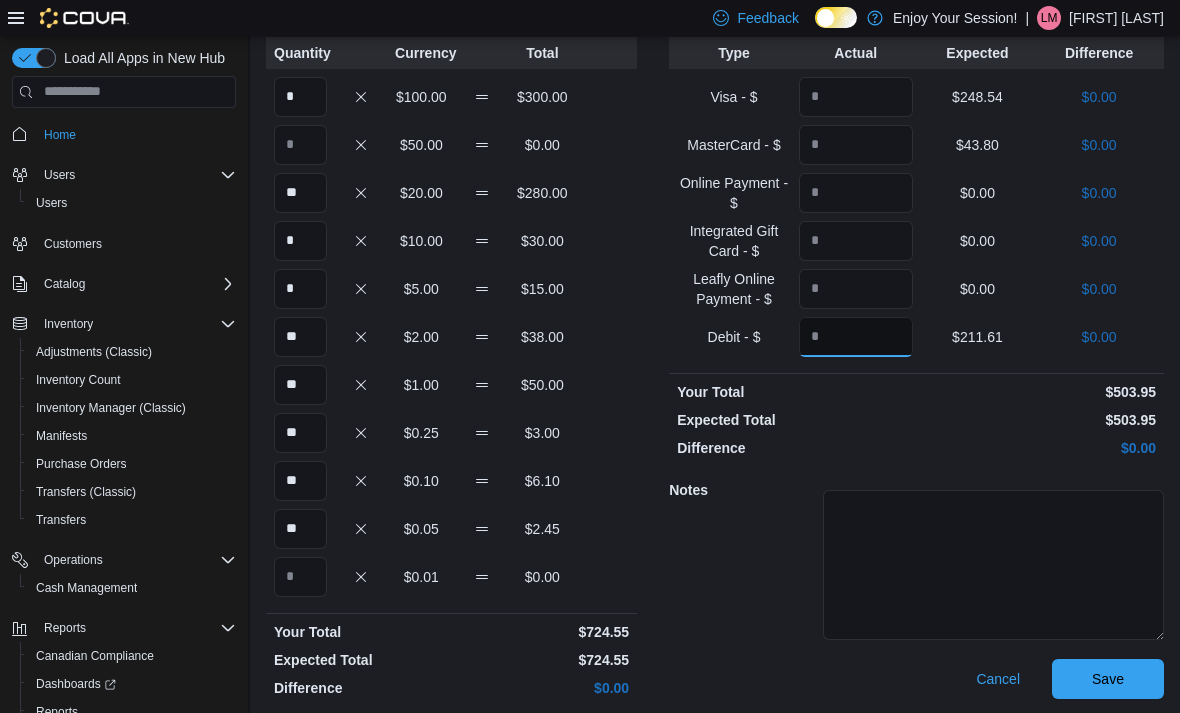 type on "******" 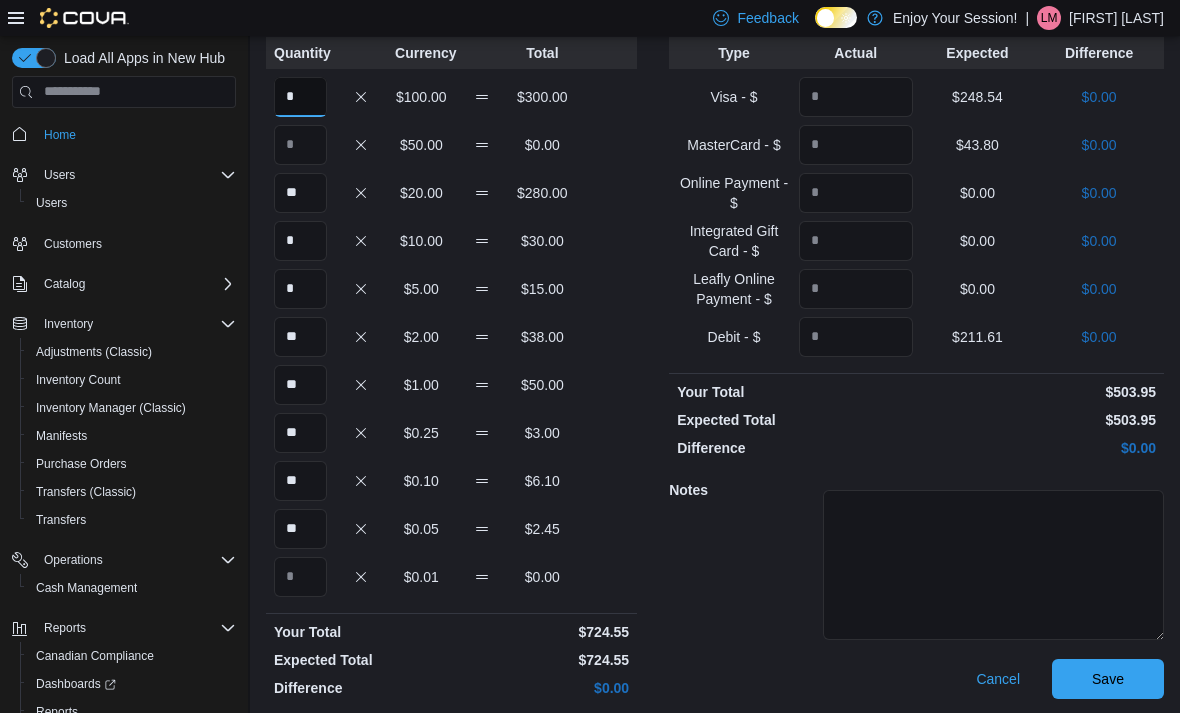 click on "*" at bounding box center (300, 97) 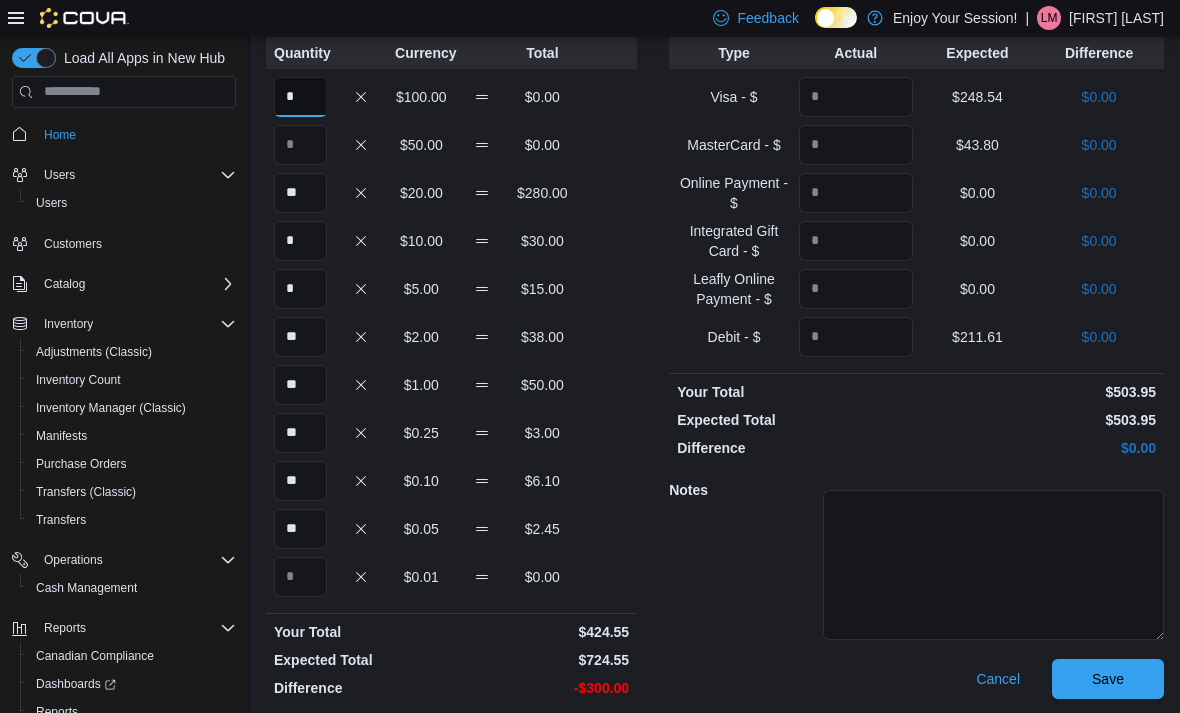 type on "*" 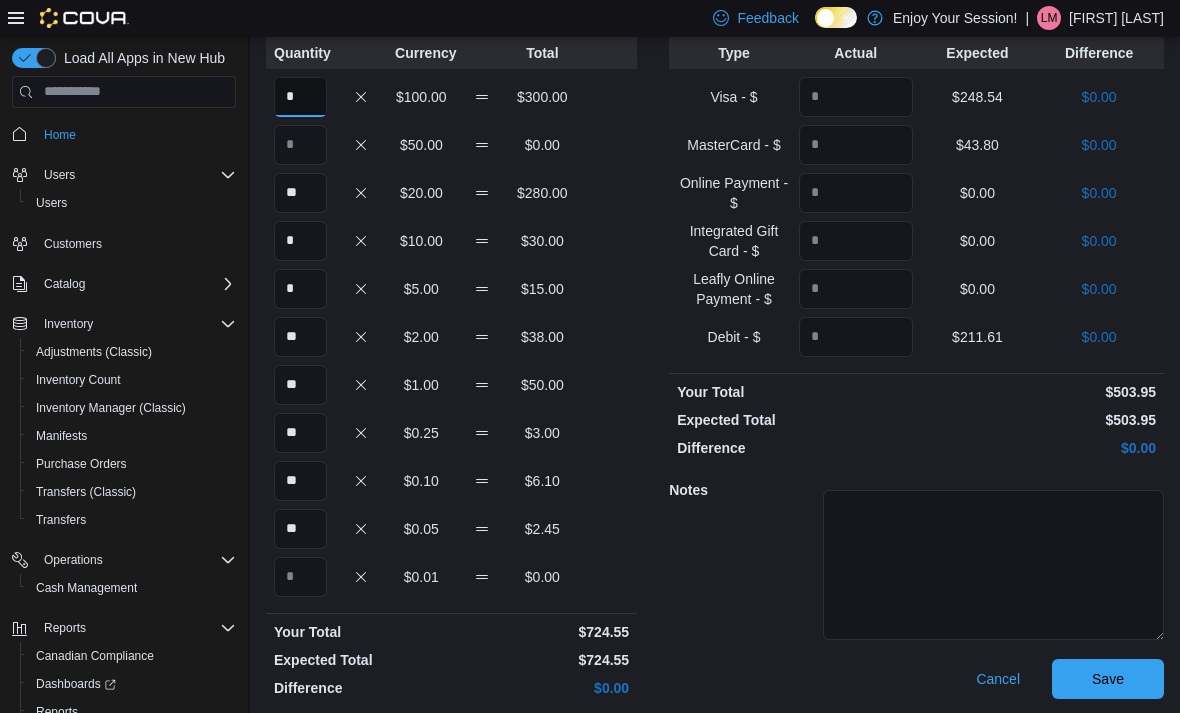 scroll, scrollTop: 143, scrollLeft: 0, axis: vertical 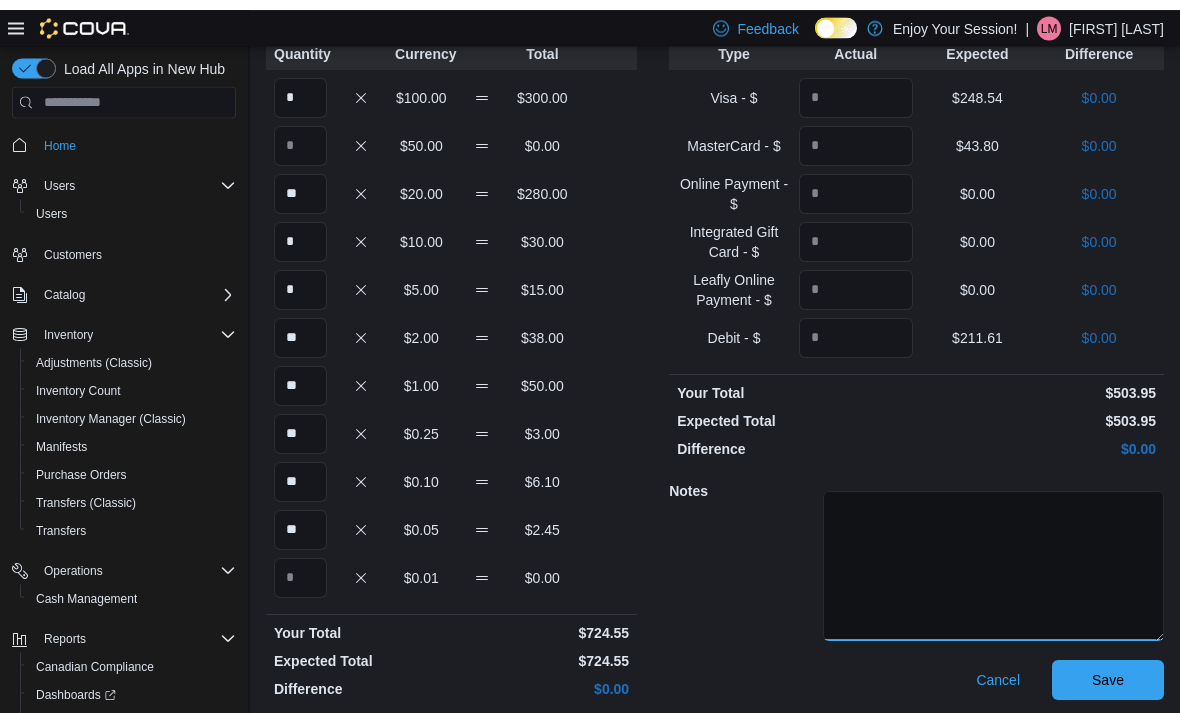 click at bounding box center (993, 556) 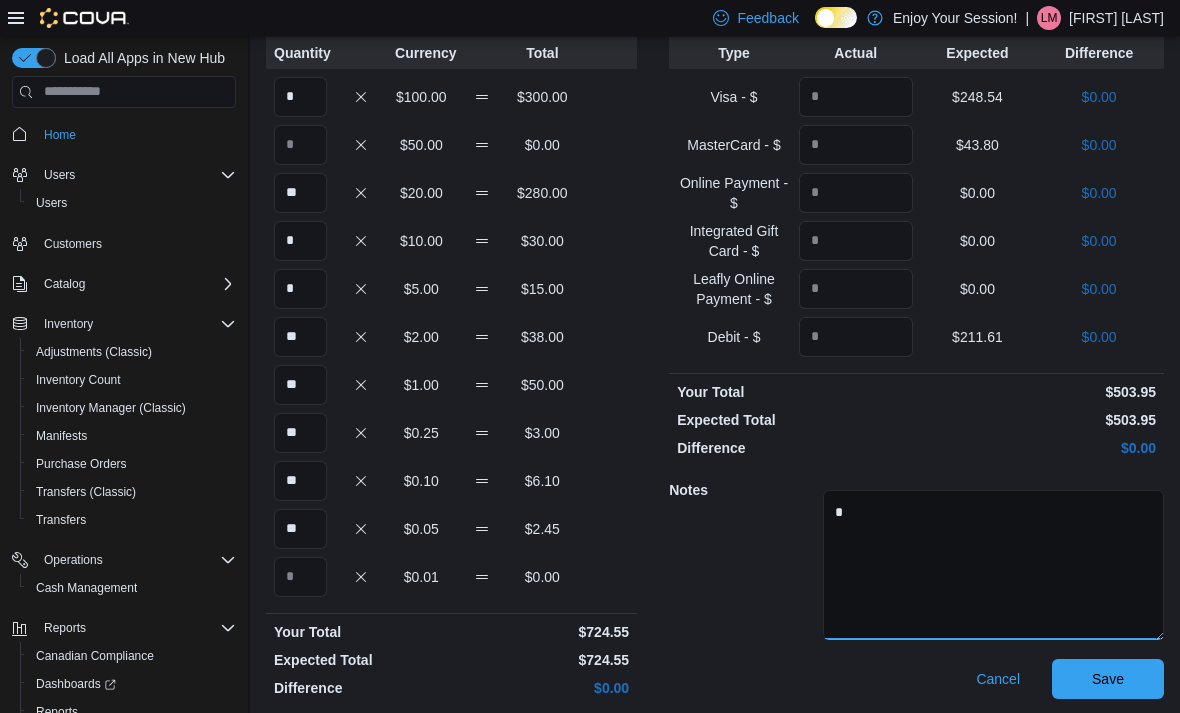 type on "**" 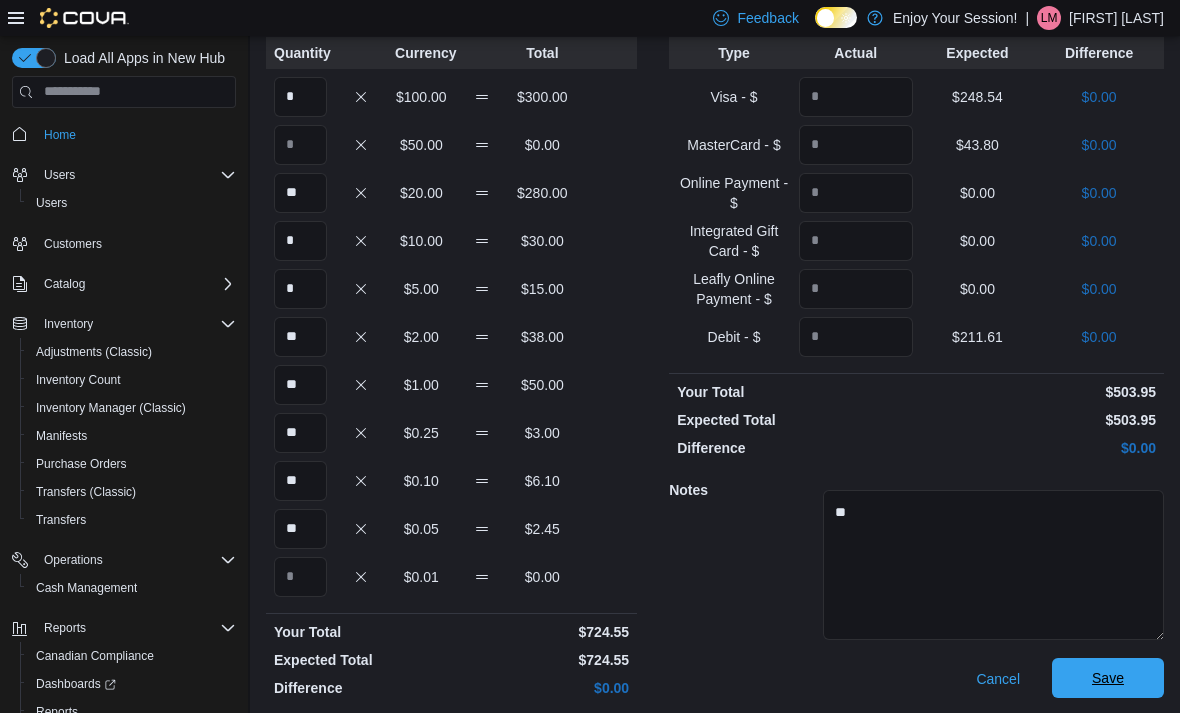 click on "Save" at bounding box center (1108, 678) 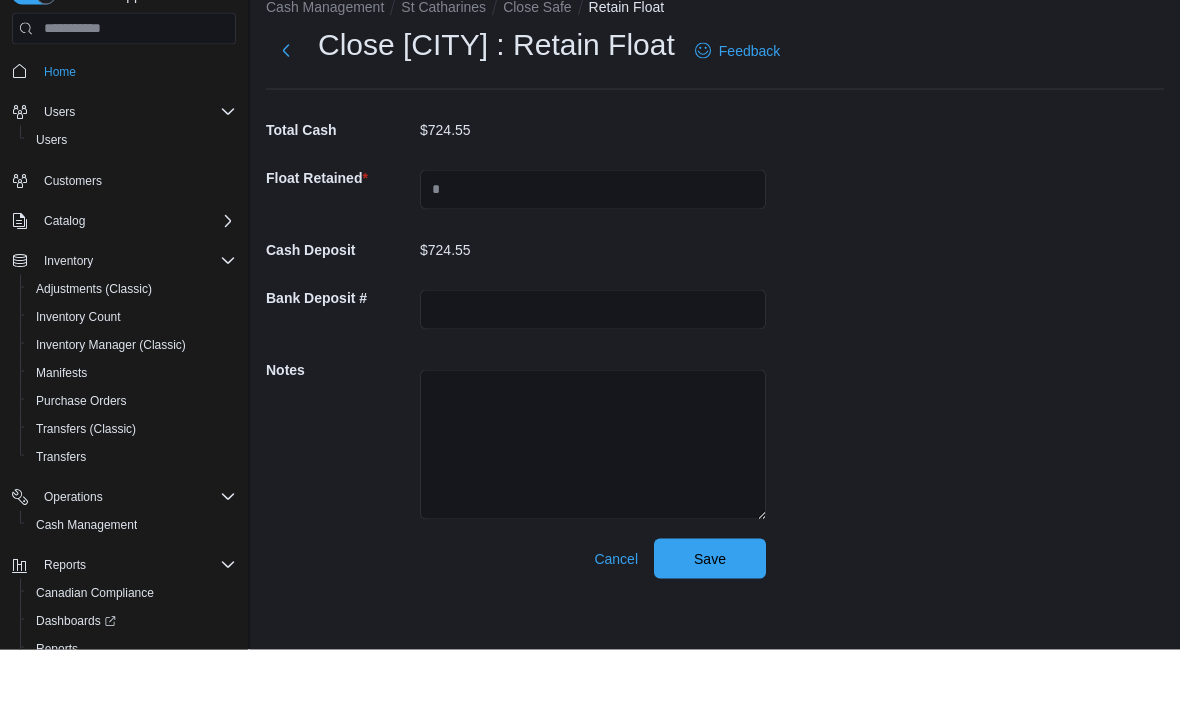 scroll, scrollTop: 0, scrollLeft: 0, axis: both 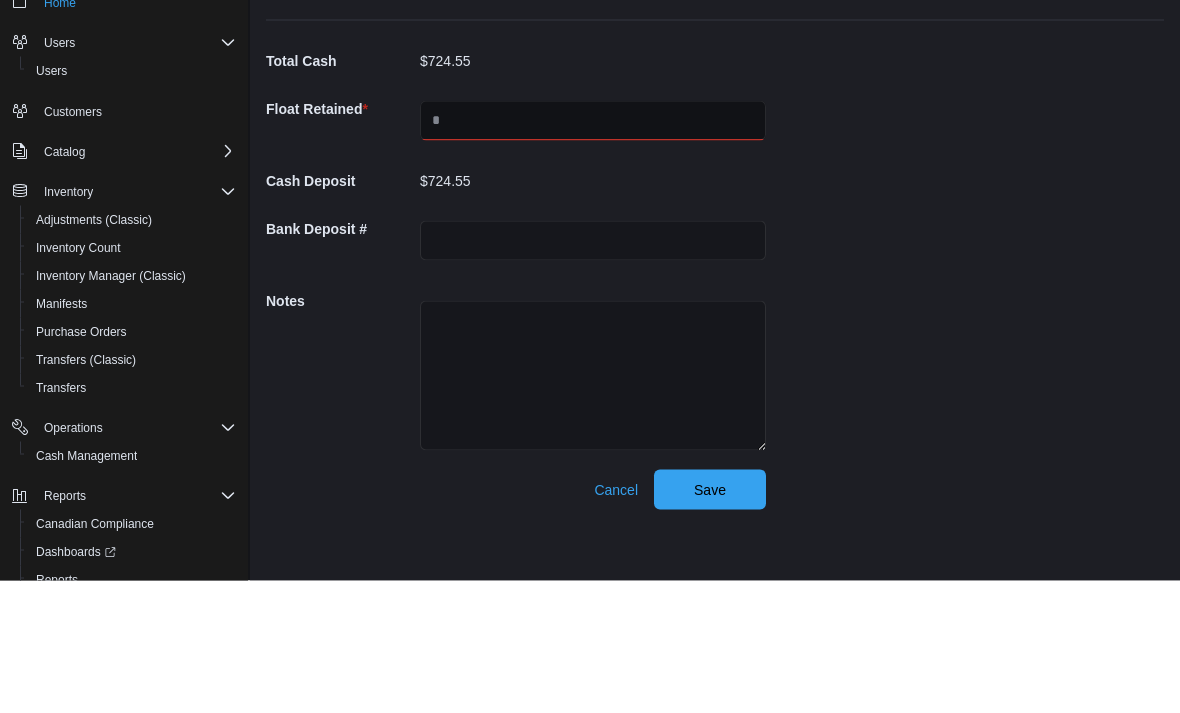 click at bounding box center (593, 253) 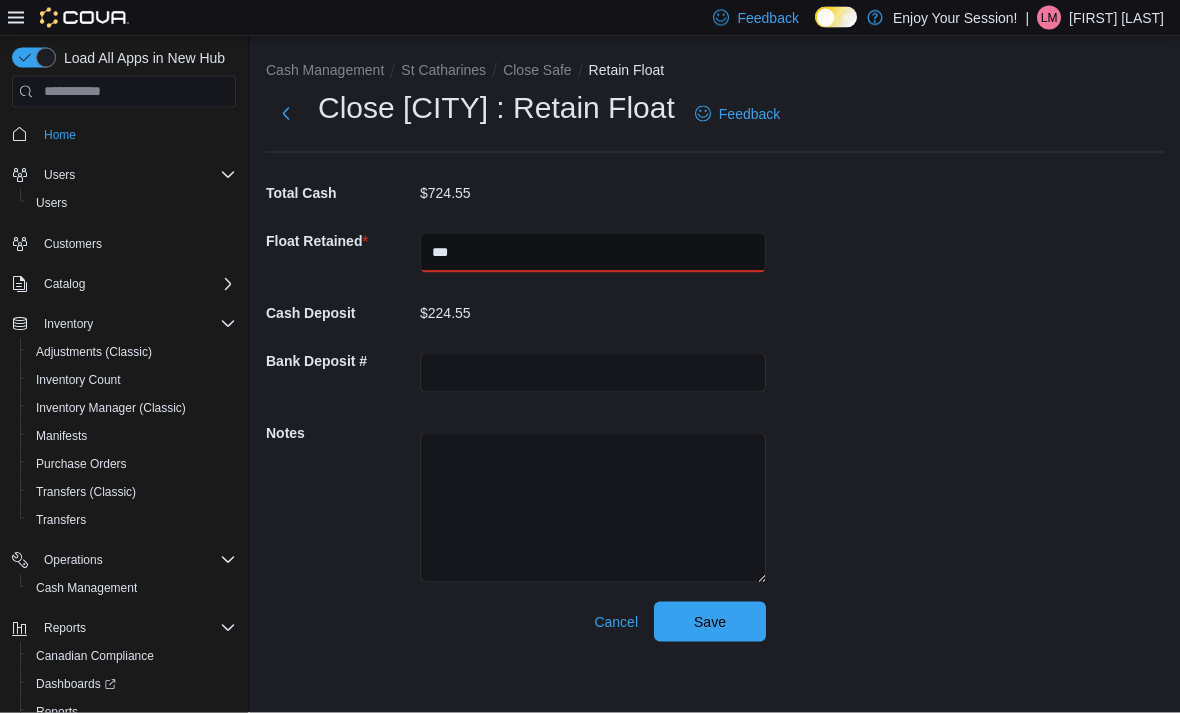type on "***" 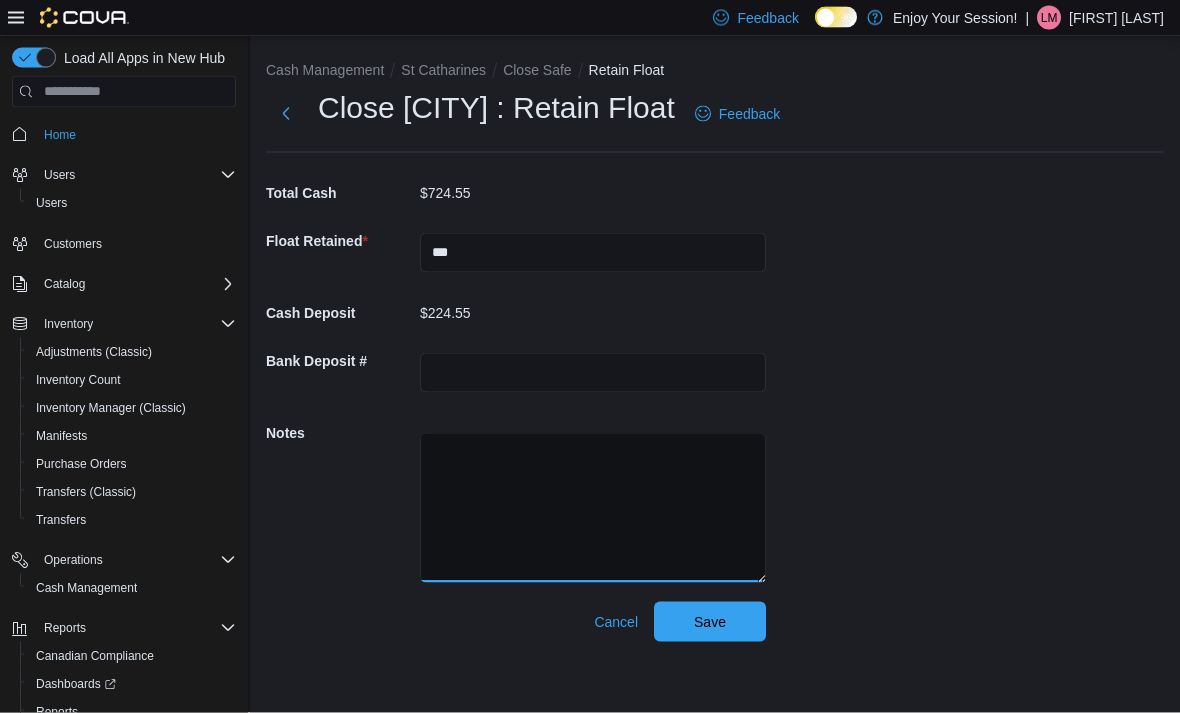 click at bounding box center [593, 508] 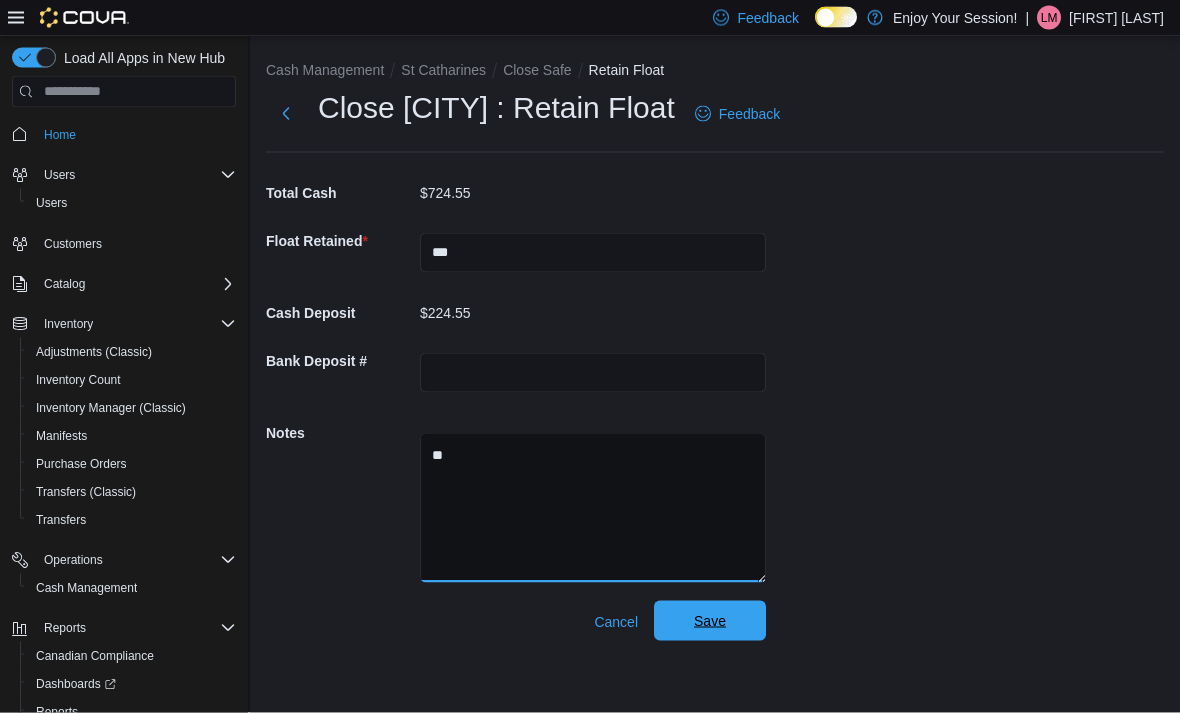 type on "**" 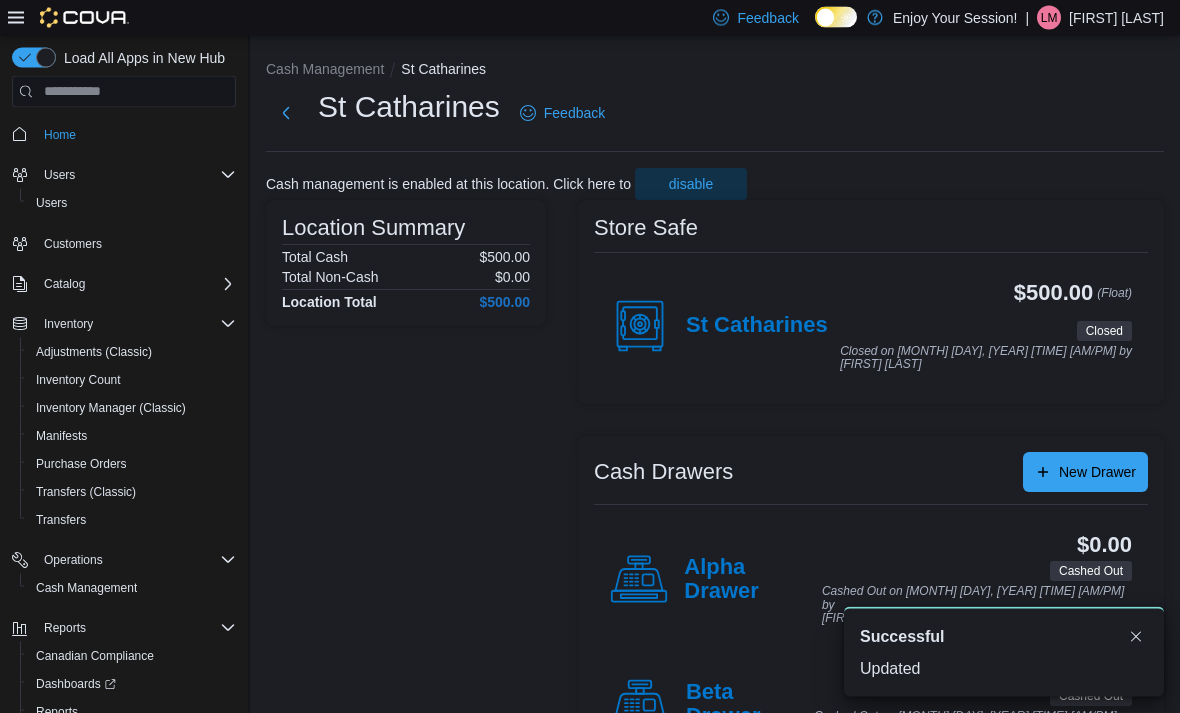 scroll, scrollTop: 0, scrollLeft: 0, axis: both 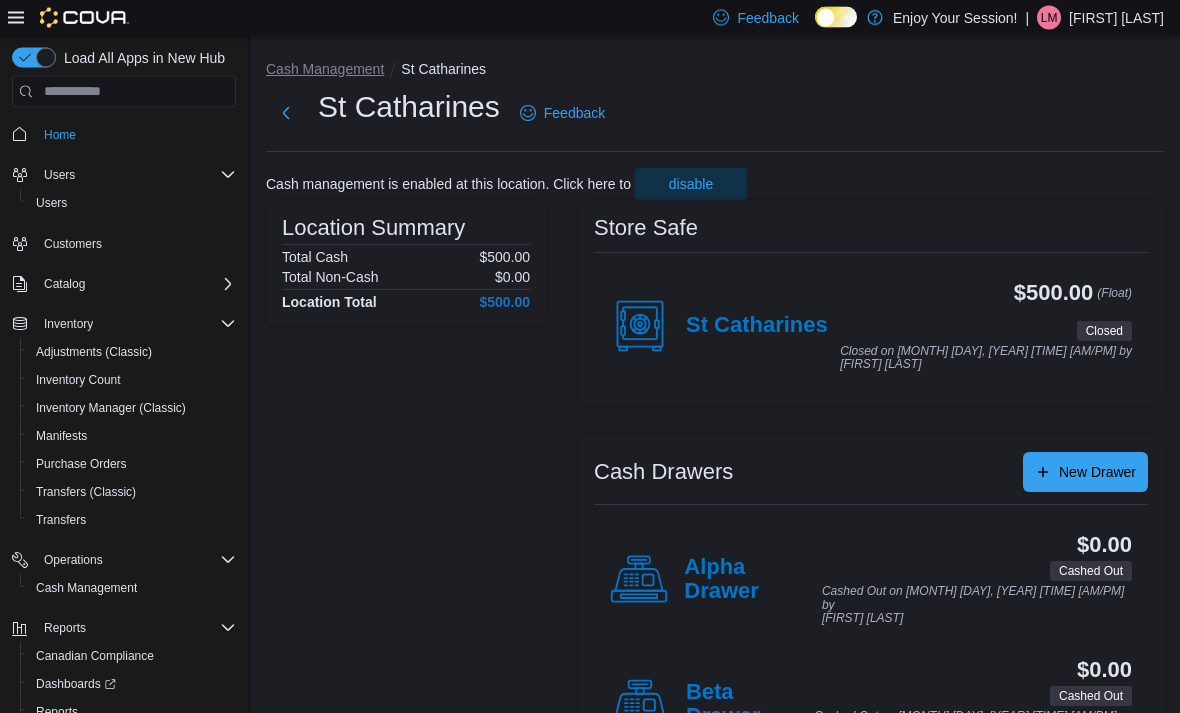 click on "Cash Management" at bounding box center [325, 70] 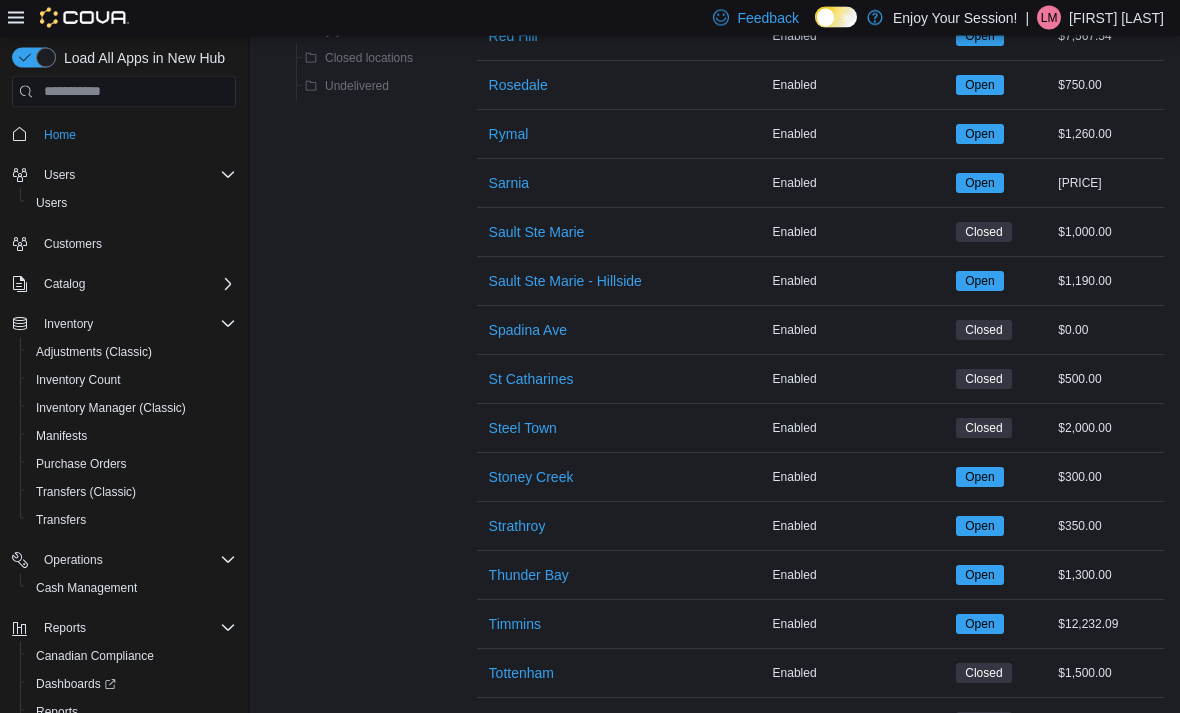 scroll, scrollTop: 2120, scrollLeft: 0, axis: vertical 